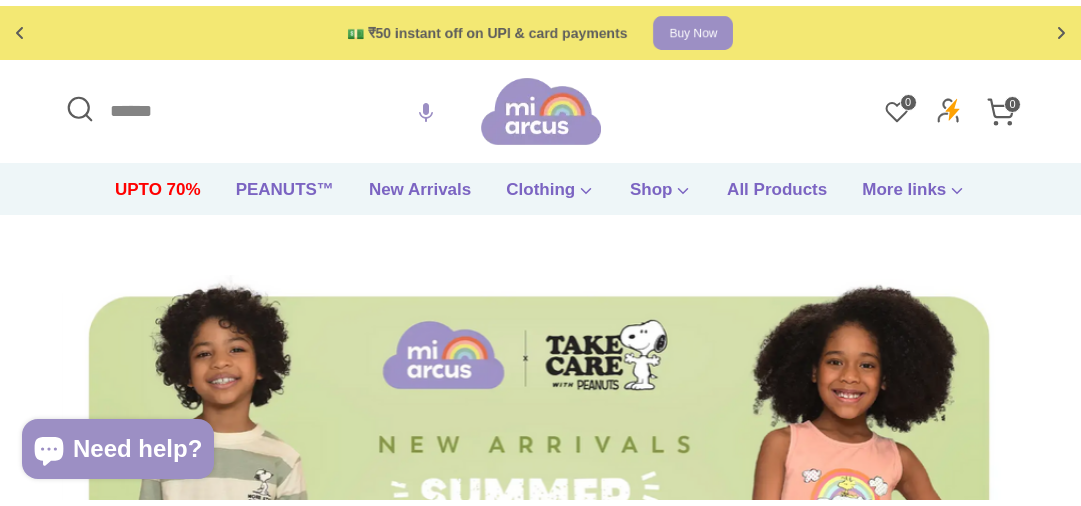 scroll, scrollTop: 0, scrollLeft: 0, axis: both 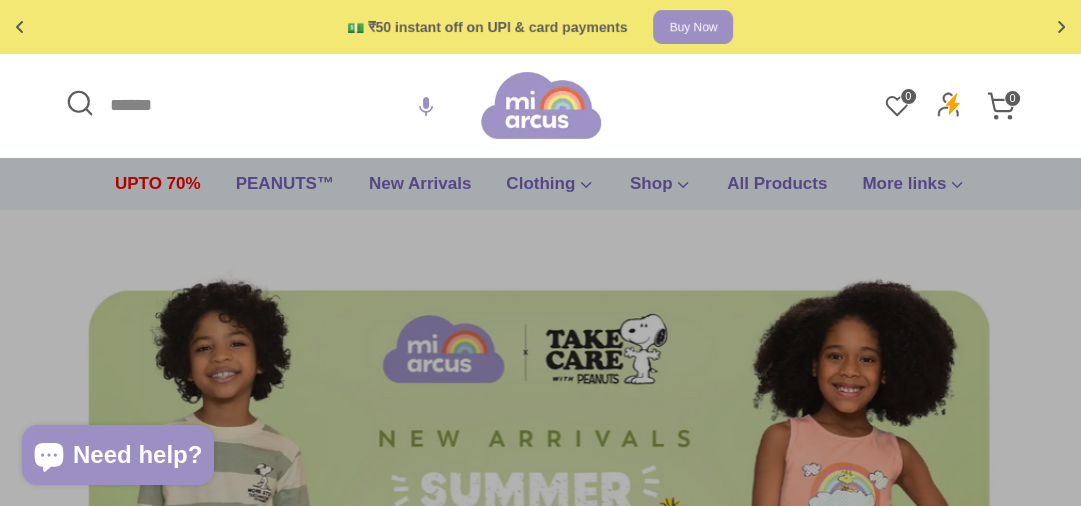 click on "Search" at bounding box center [270, 105] 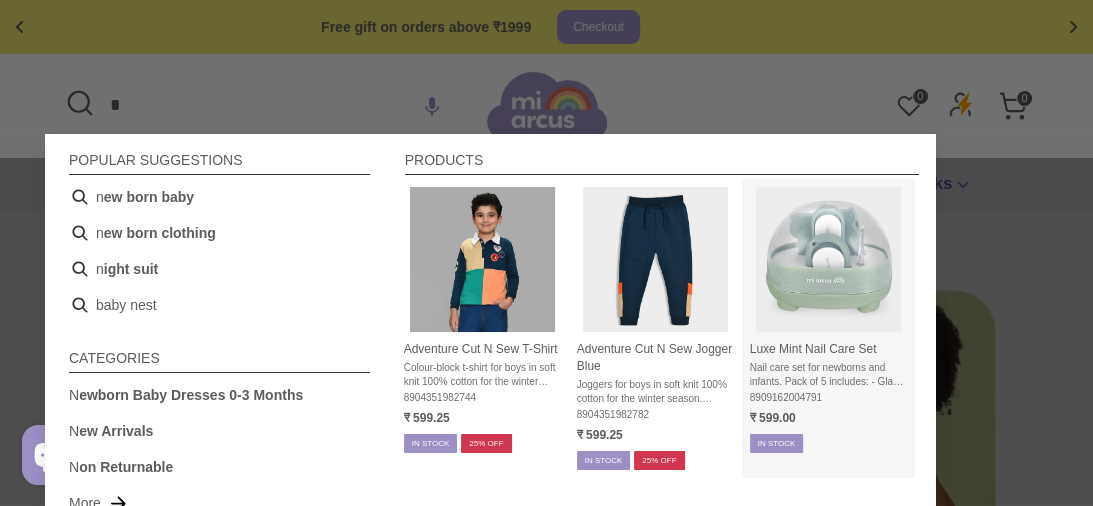 type on "*" 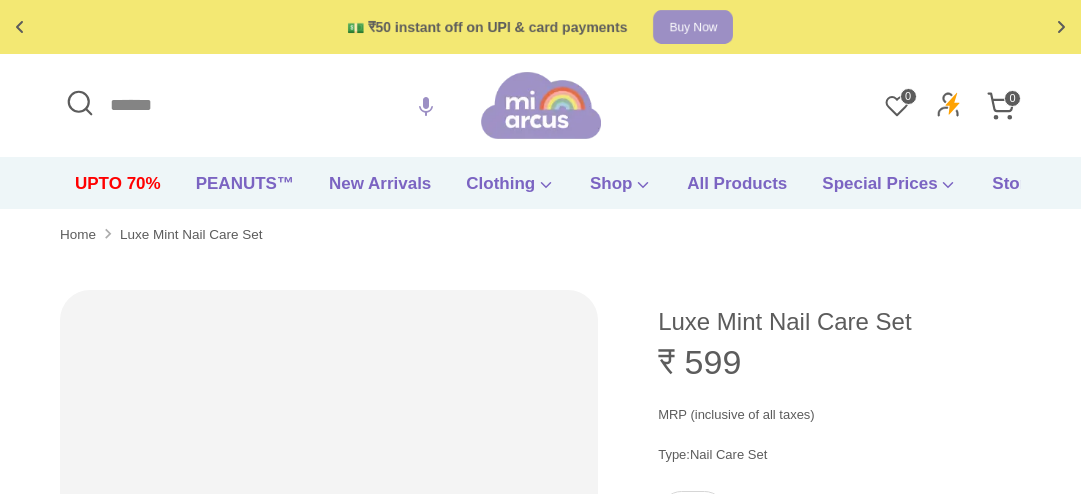 scroll, scrollTop: 0, scrollLeft: 0, axis: both 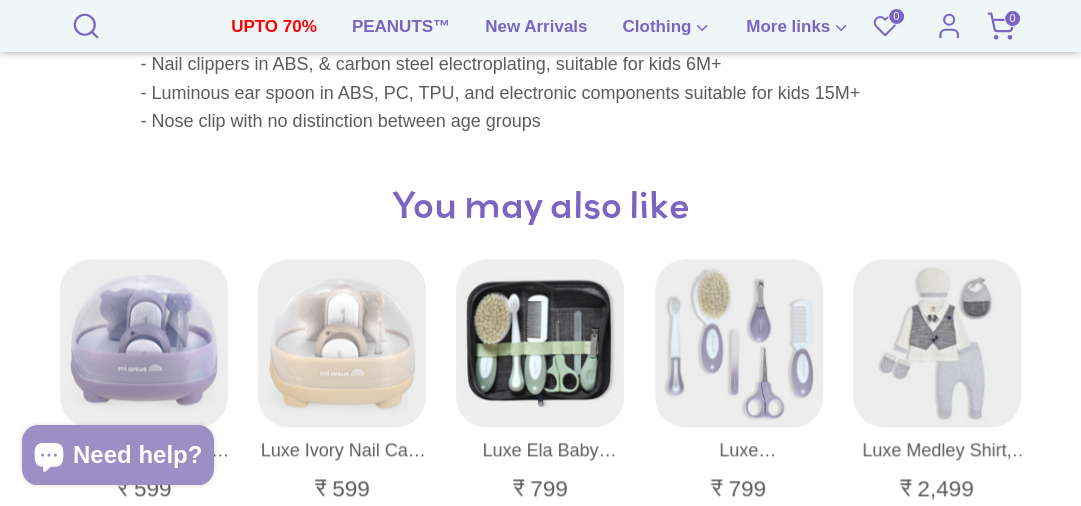 click at bounding box center (740, 344) 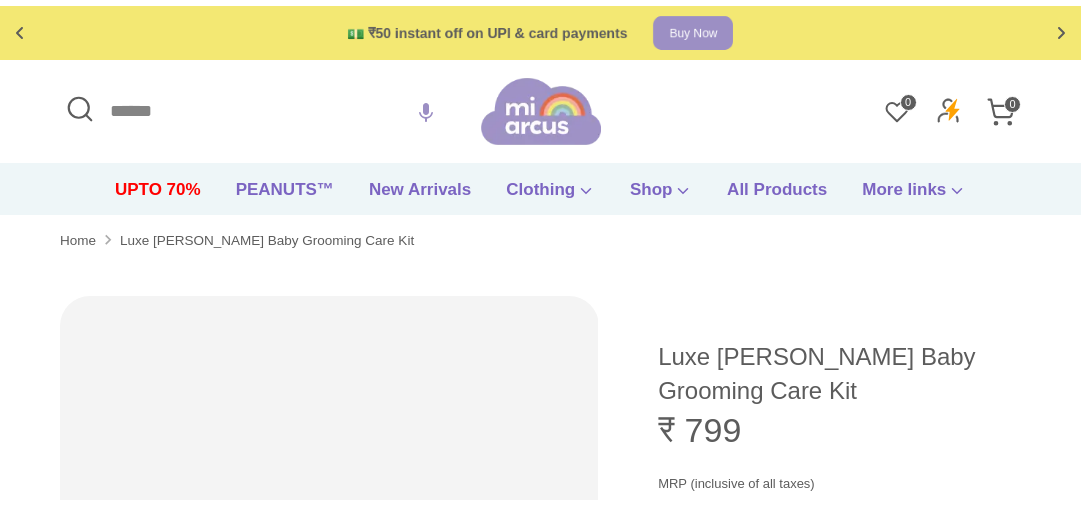 scroll, scrollTop: 0, scrollLeft: 0, axis: both 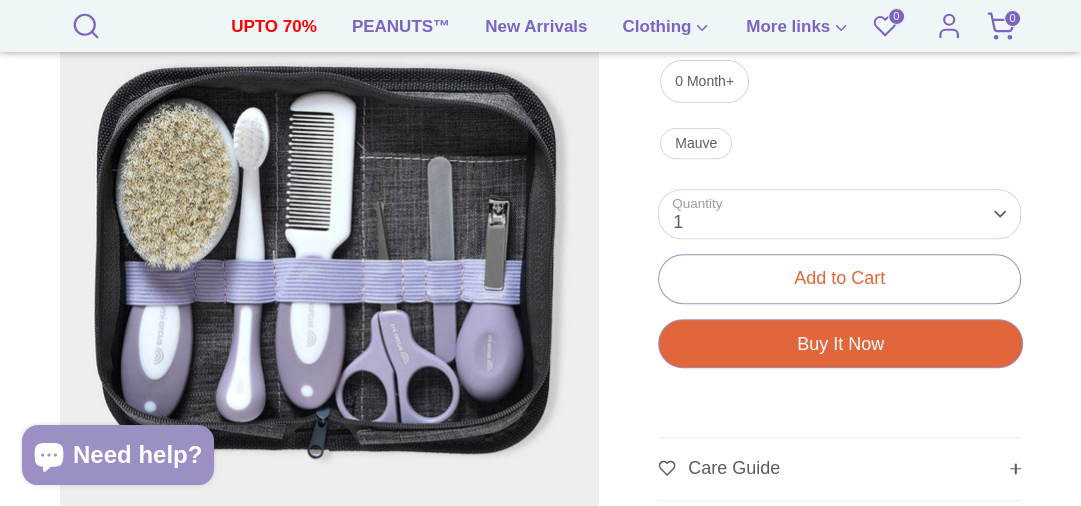 click on "Quantity 1
1
2
3
4
5
6
7
8
9
10+" at bounding box center [839, 214] 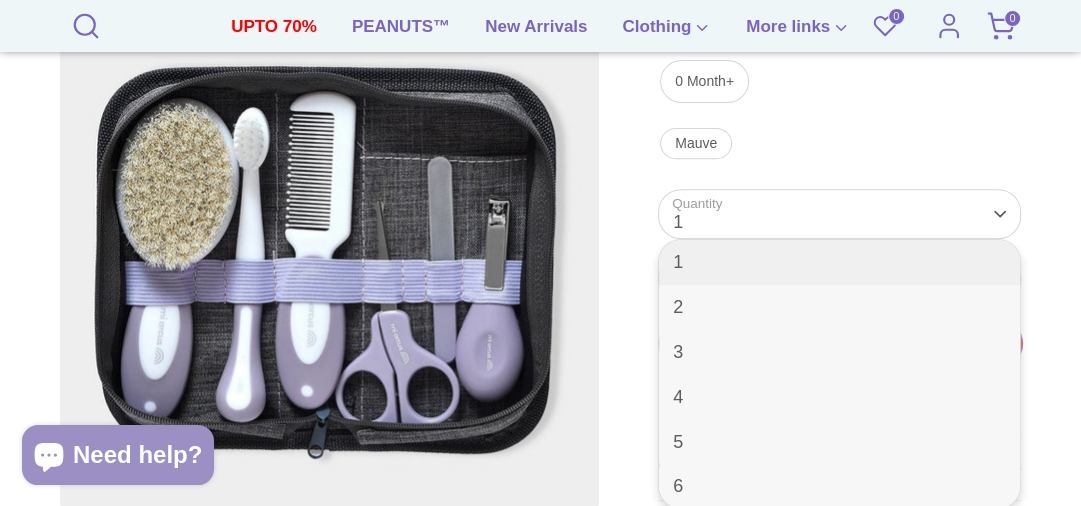 click on "1" at bounding box center [839, 262] 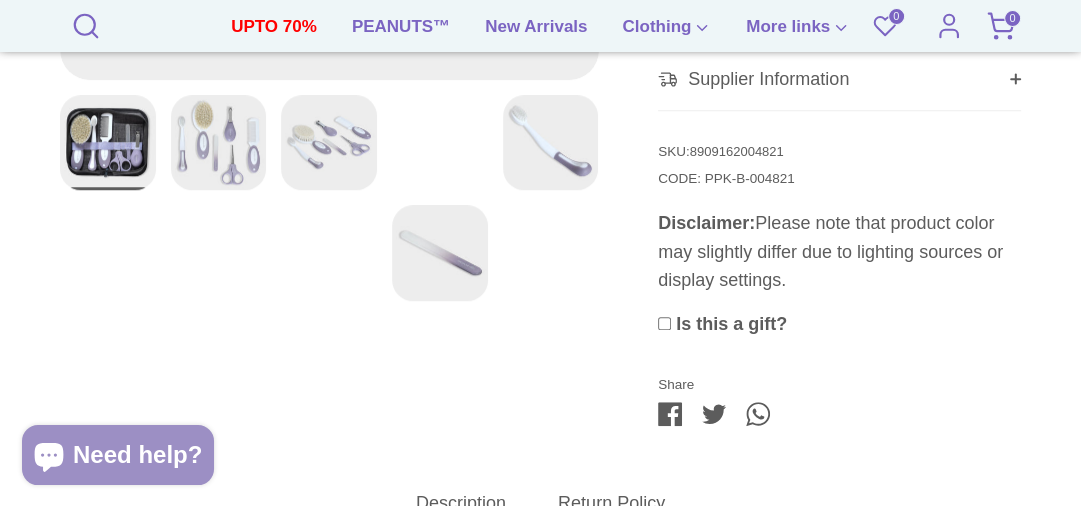 scroll, scrollTop: 1004, scrollLeft: 0, axis: vertical 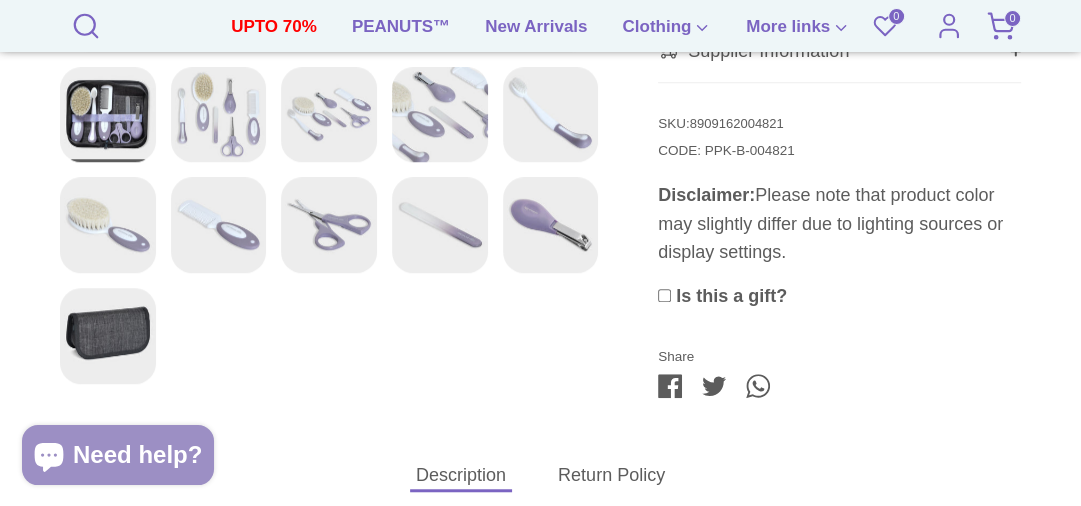 click on "8909162004821" at bounding box center [737, 123] 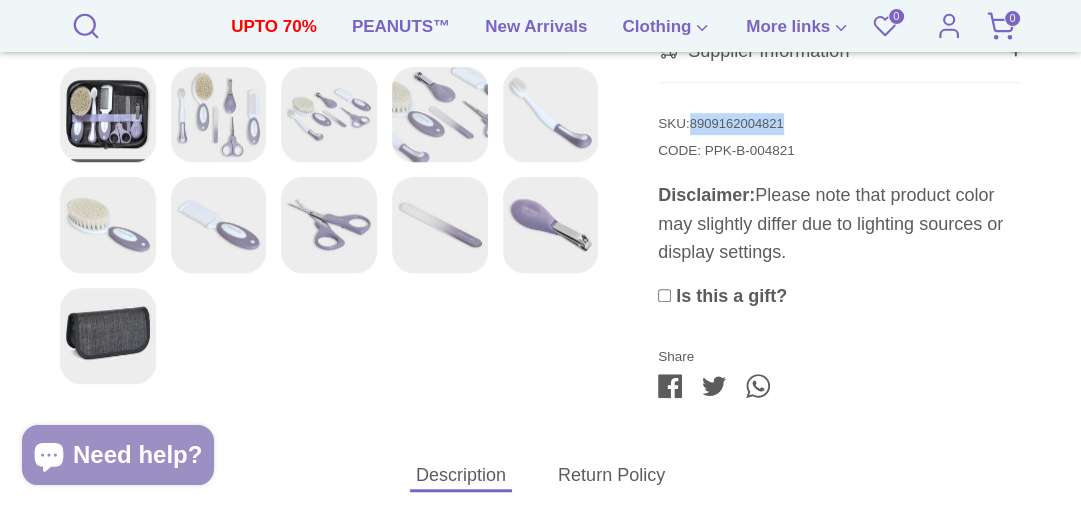 click on "8909162004821" at bounding box center [737, 123] 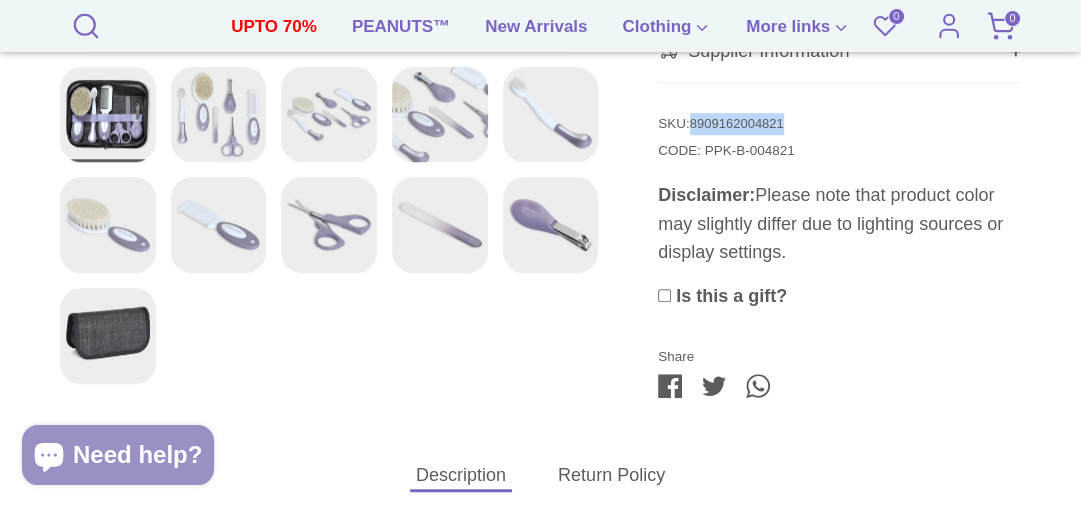 copy on "8909162004821" 